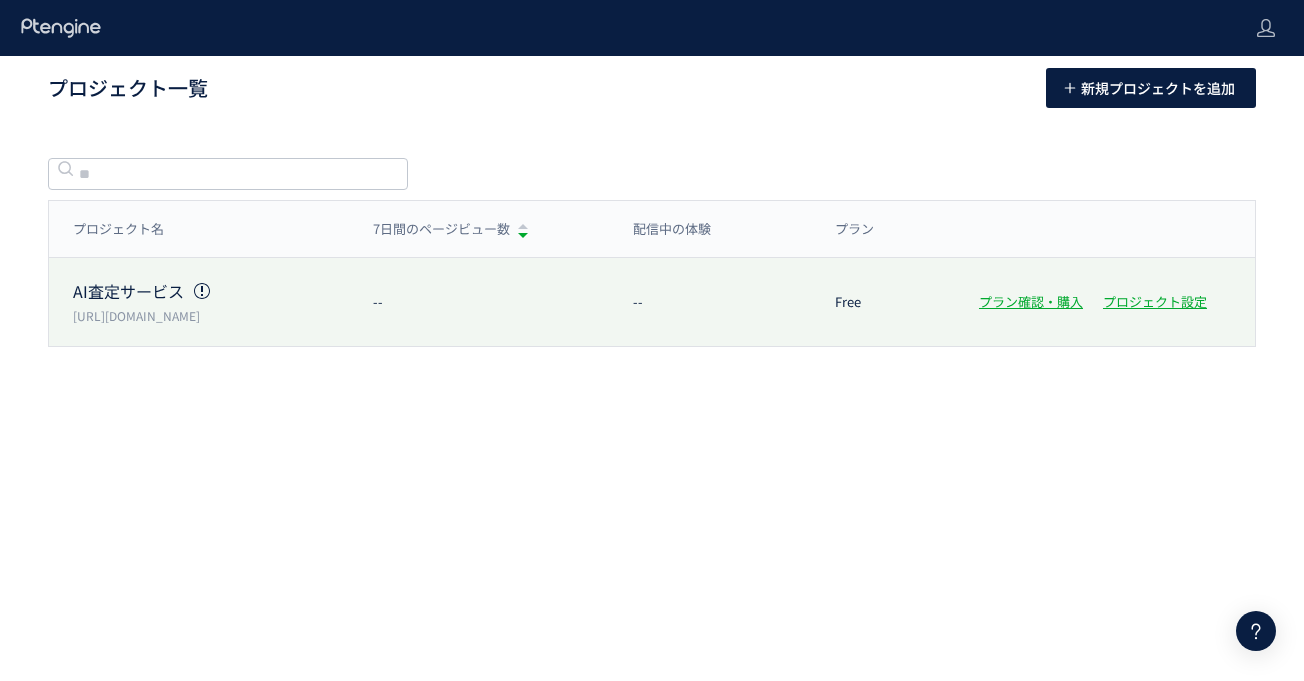scroll, scrollTop: 0, scrollLeft: 0, axis: both 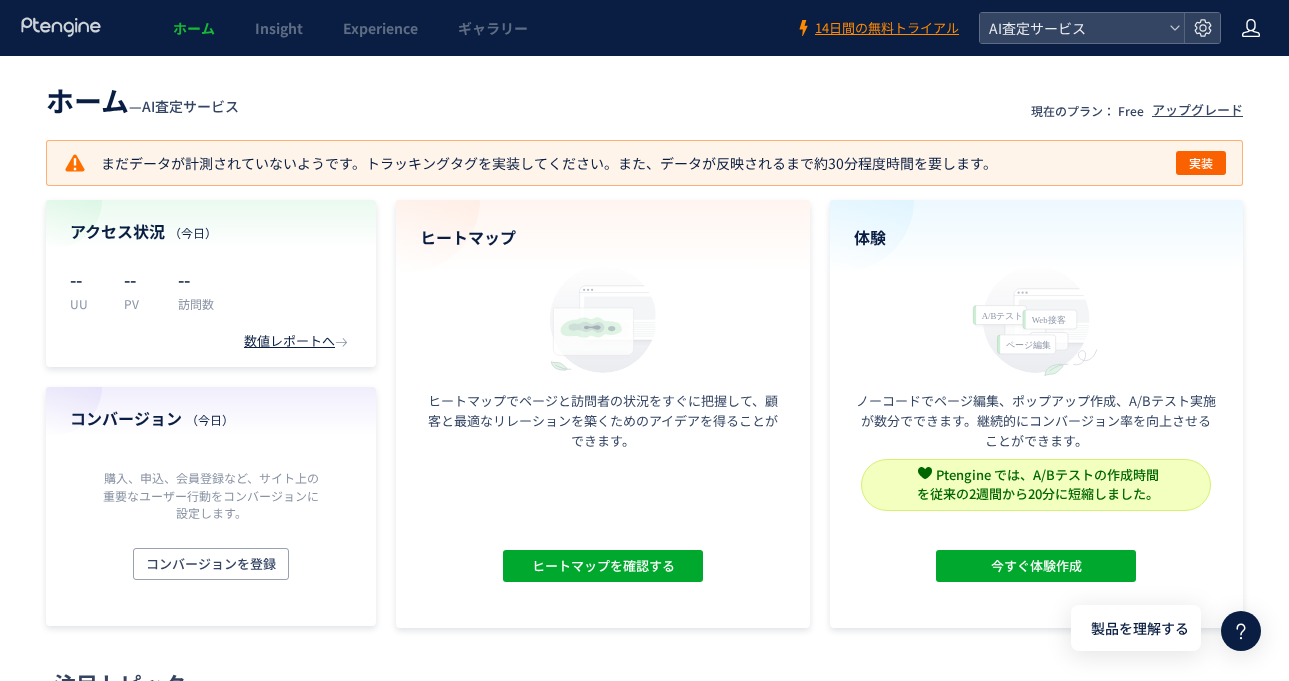click 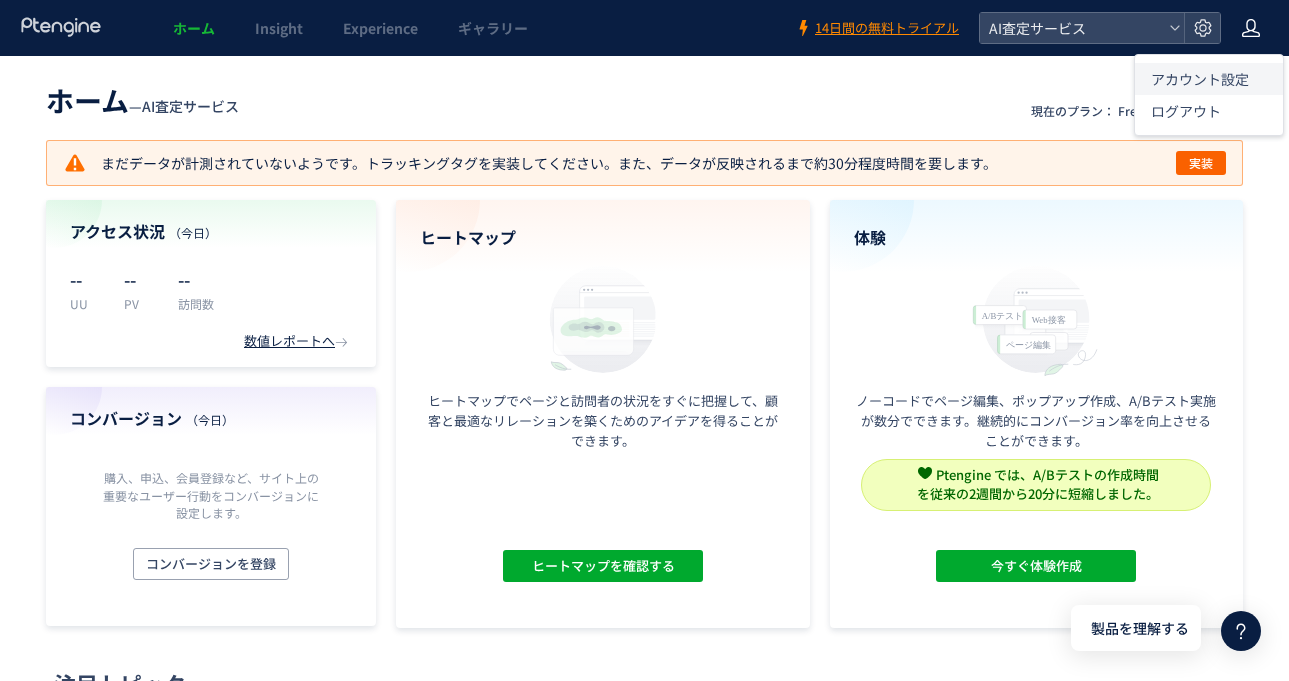 click on "アカウント設定" at bounding box center [1200, 79] 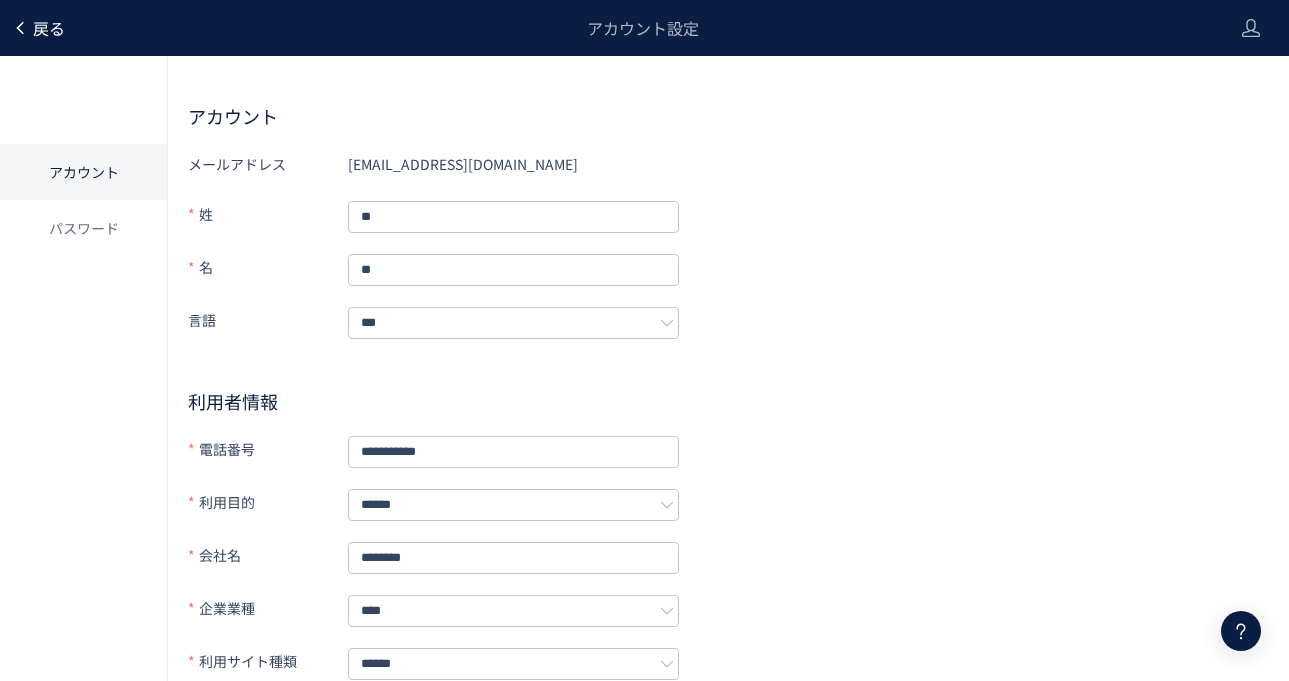 click on "戻る" 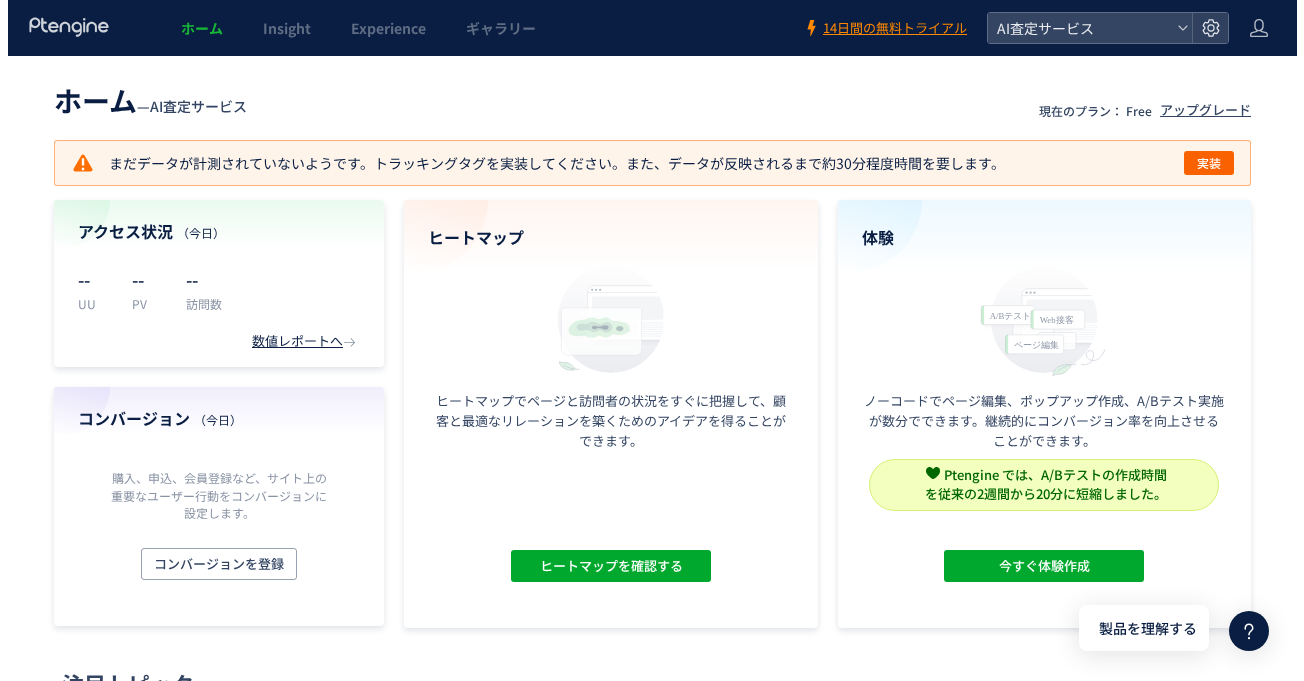 scroll, scrollTop: 0, scrollLeft: 0, axis: both 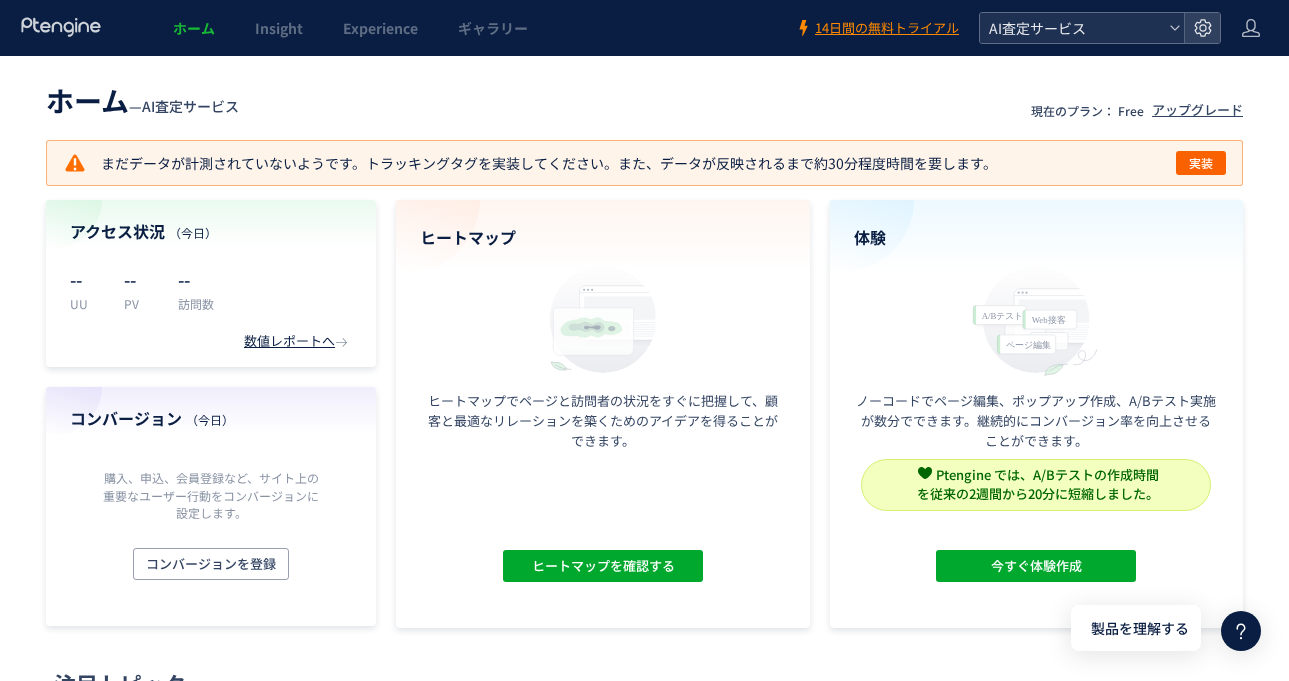 click on "AI査定サービス" at bounding box center [1072, 28] 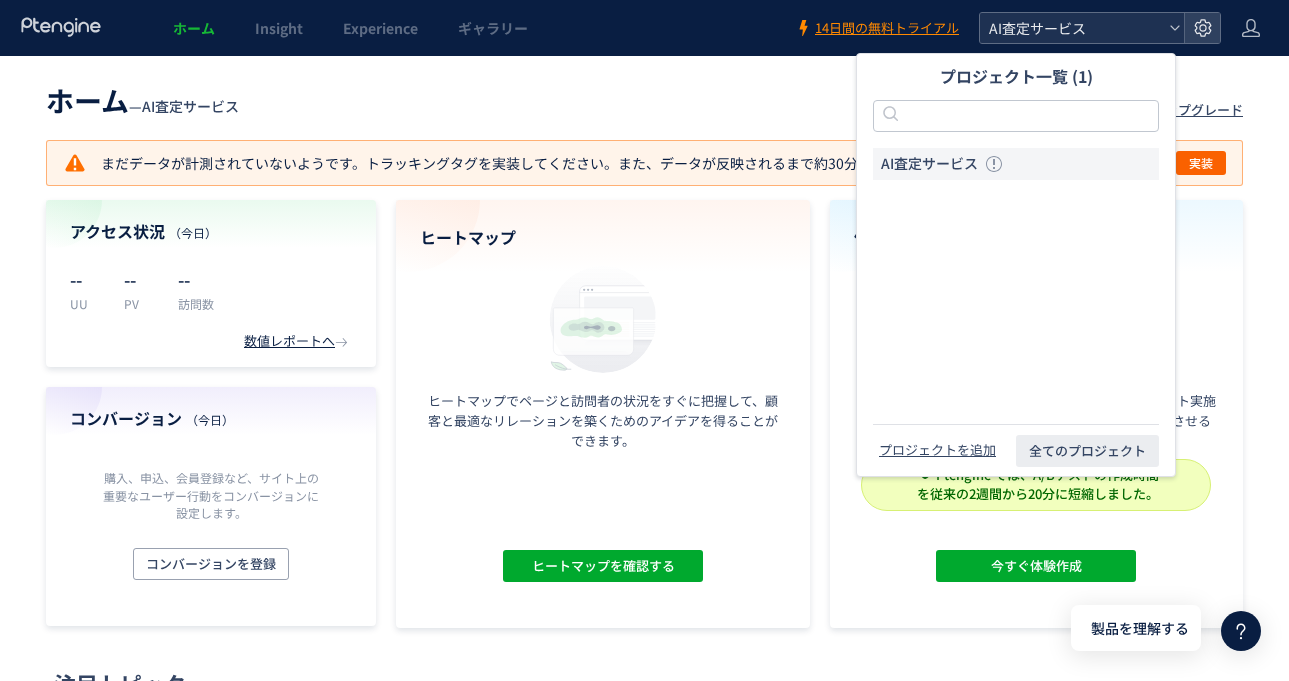 click on "AI査定サービス" at bounding box center [1072, 28] 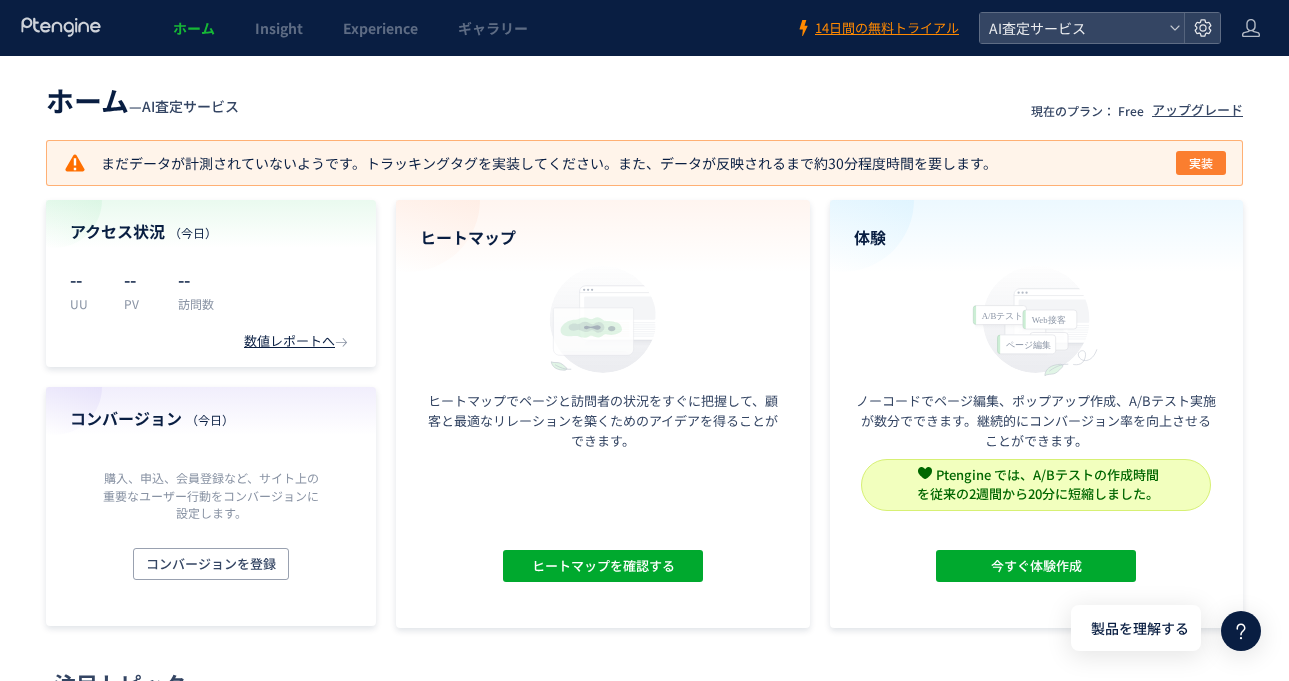 click on "実装" at bounding box center [1201, 163] 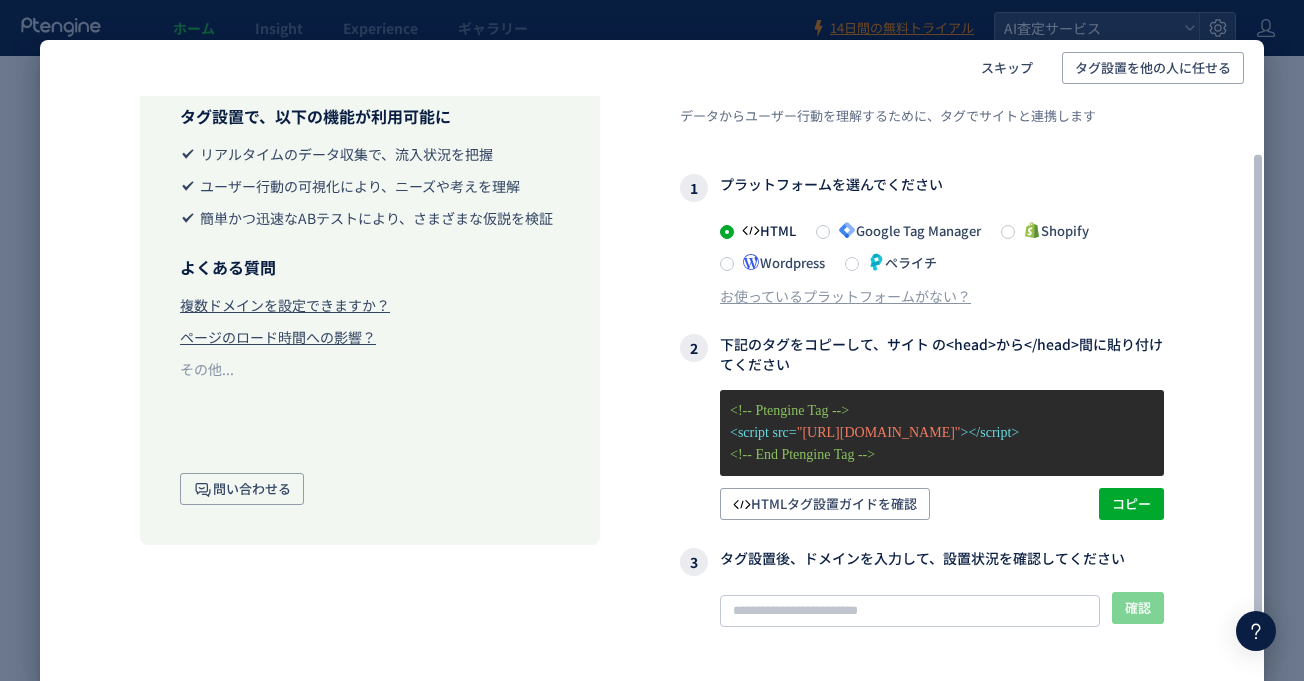 scroll, scrollTop: 73, scrollLeft: 0, axis: vertical 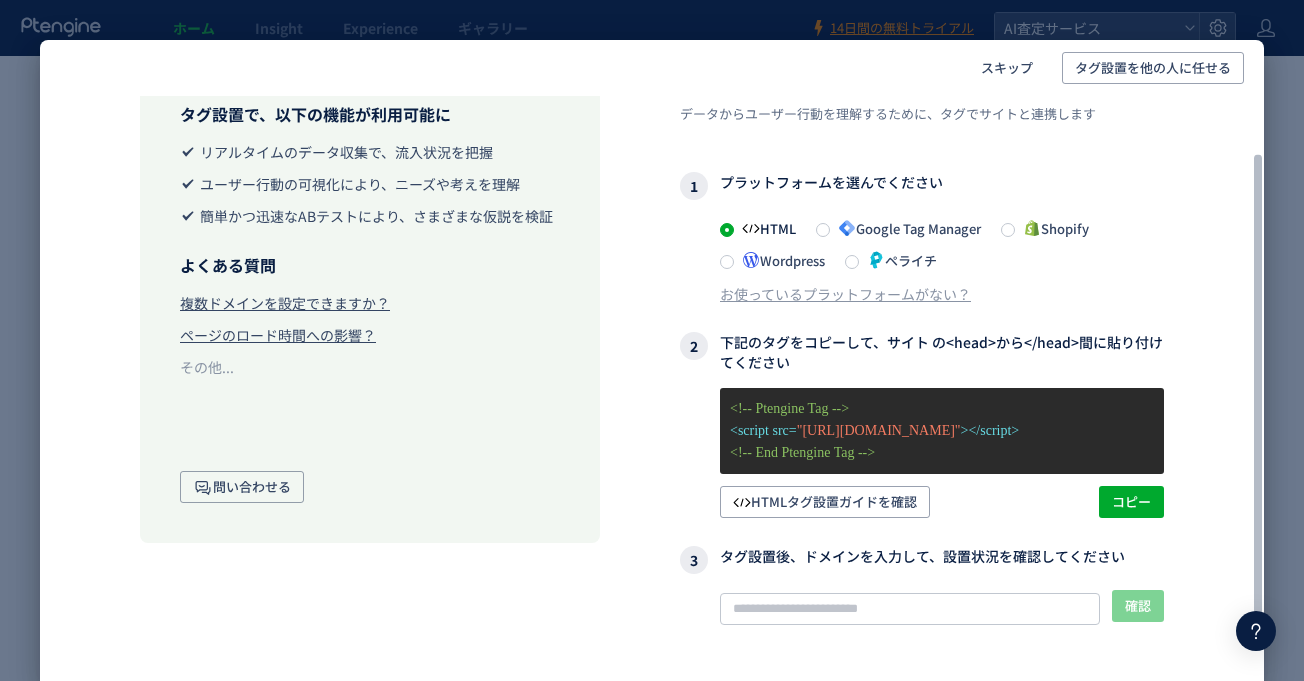 click 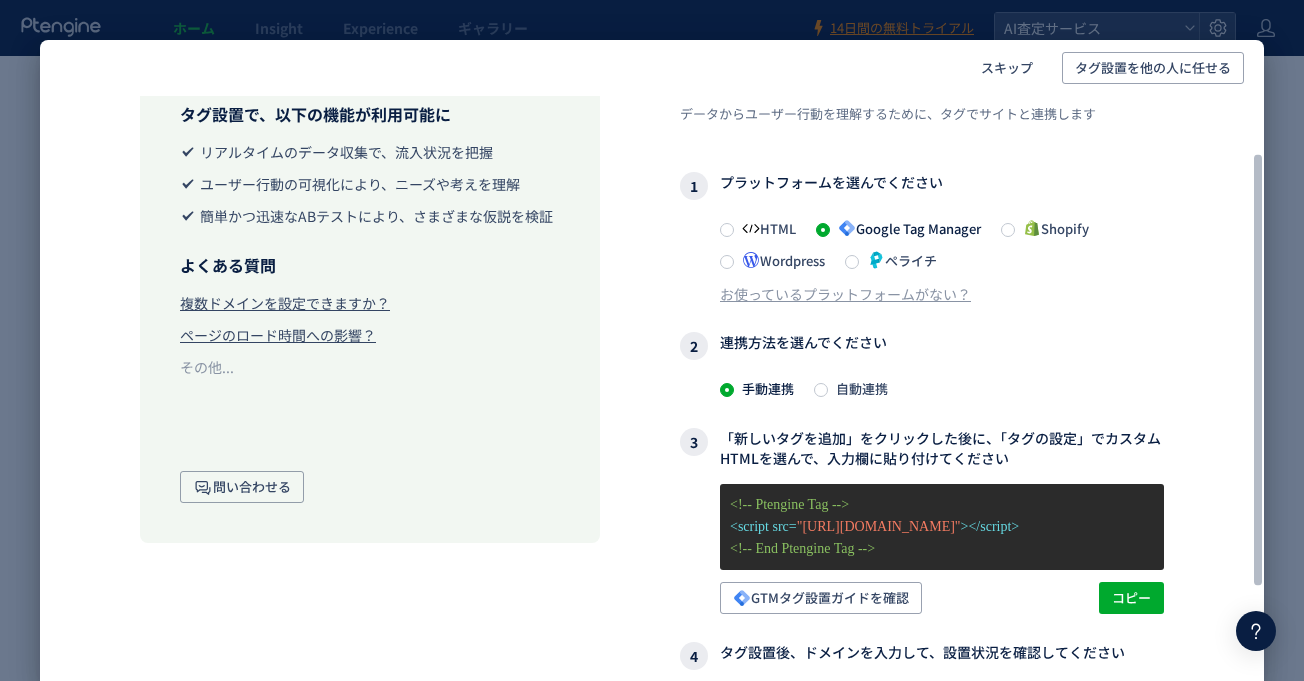 scroll, scrollTop: 259, scrollLeft: 0, axis: vertical 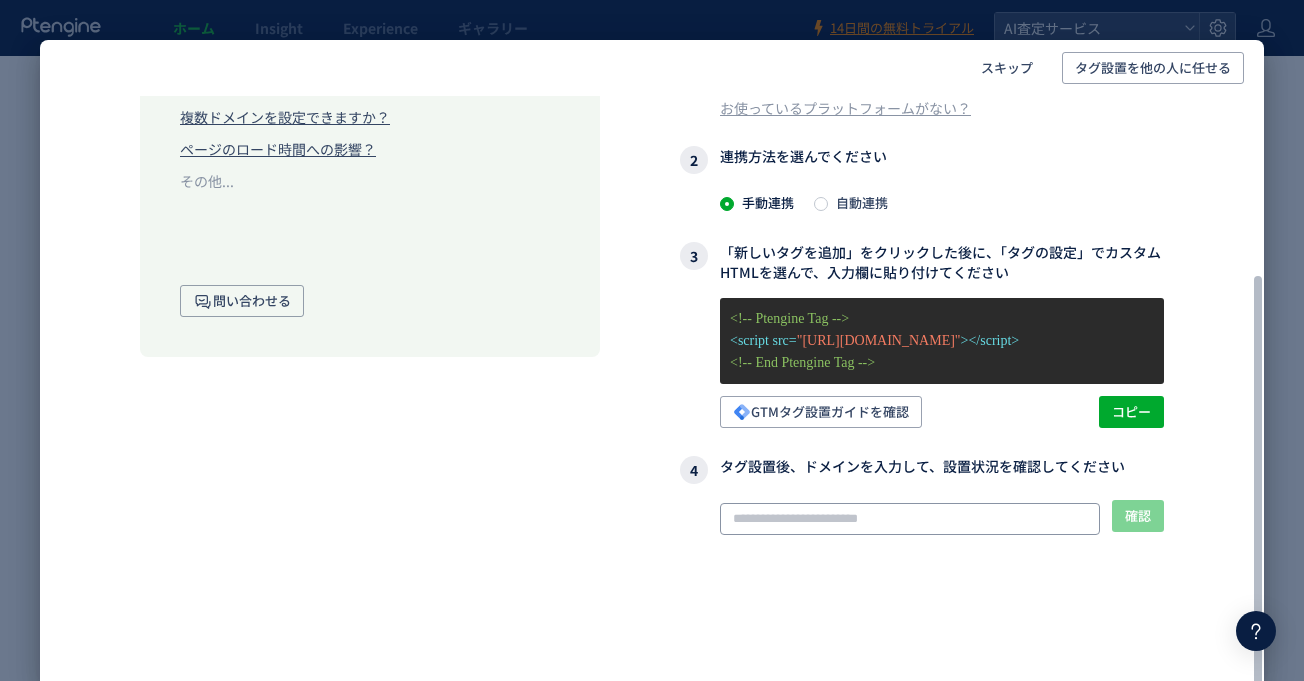 click 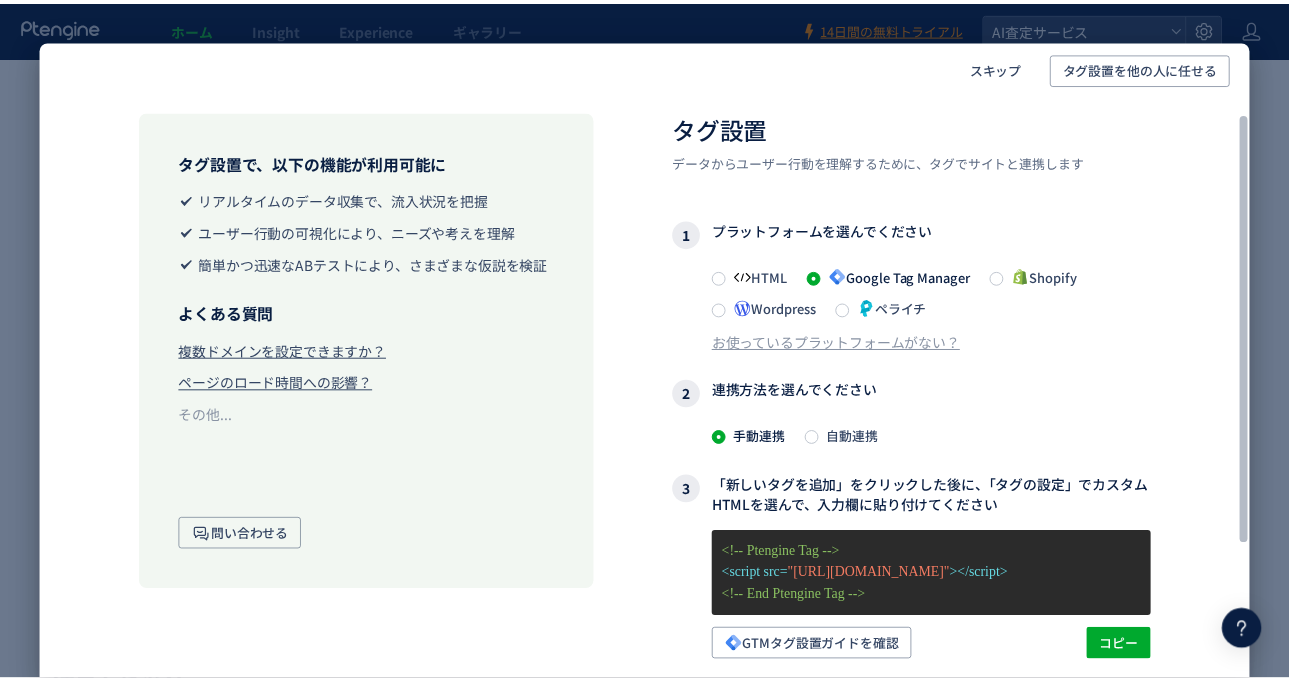 scroll, scrollTop: 14, scrollLeft: 0, axis: vertical 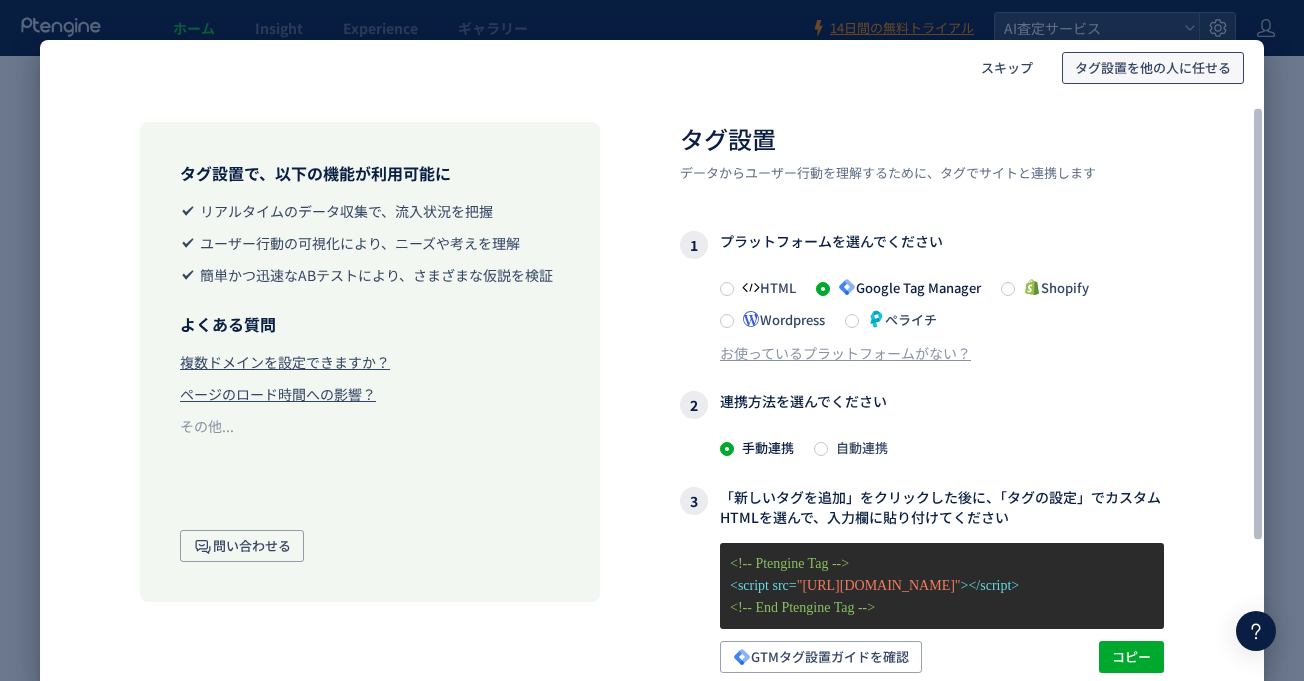 click on "タグ設置を他の人に任せる" at bounding box center [1153, 68] 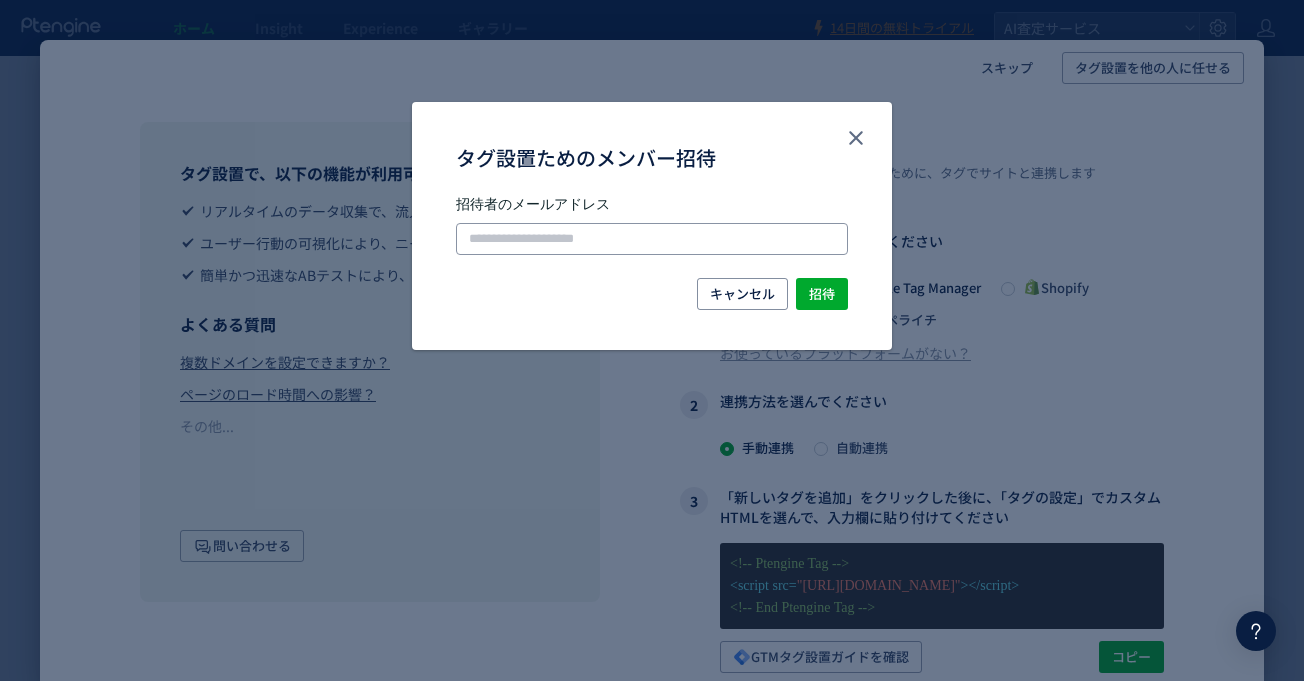 click 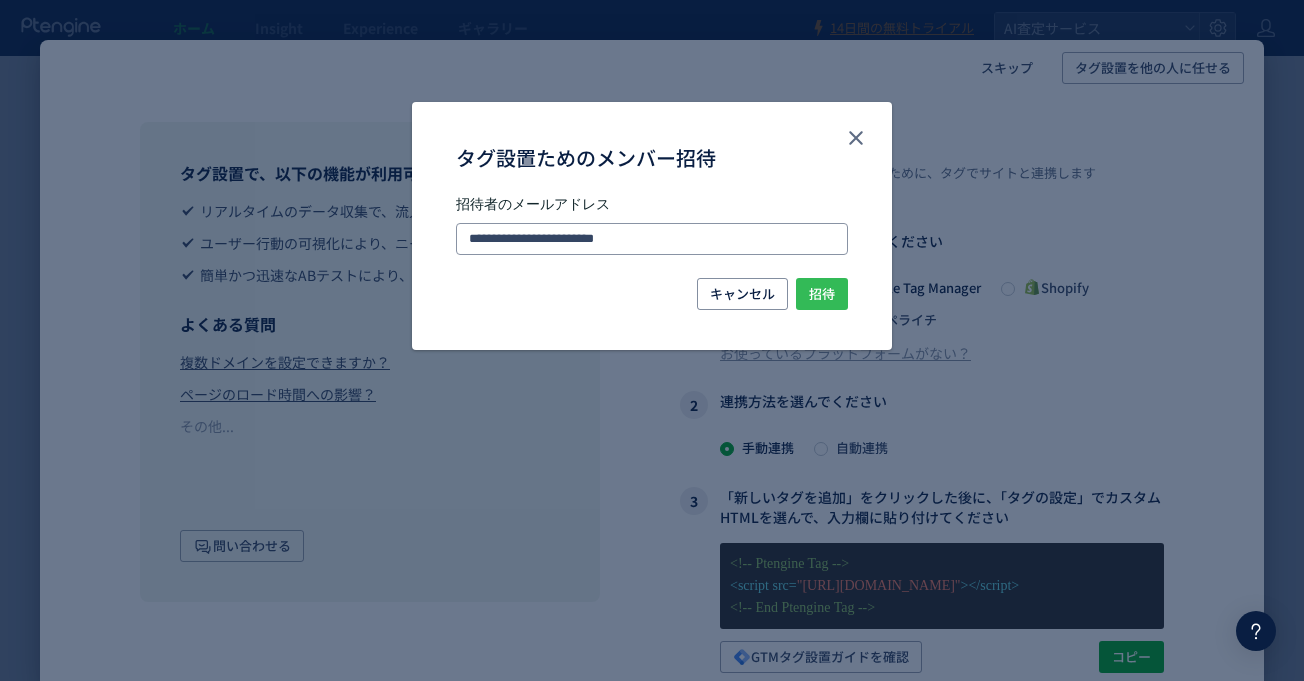 type on "**********" 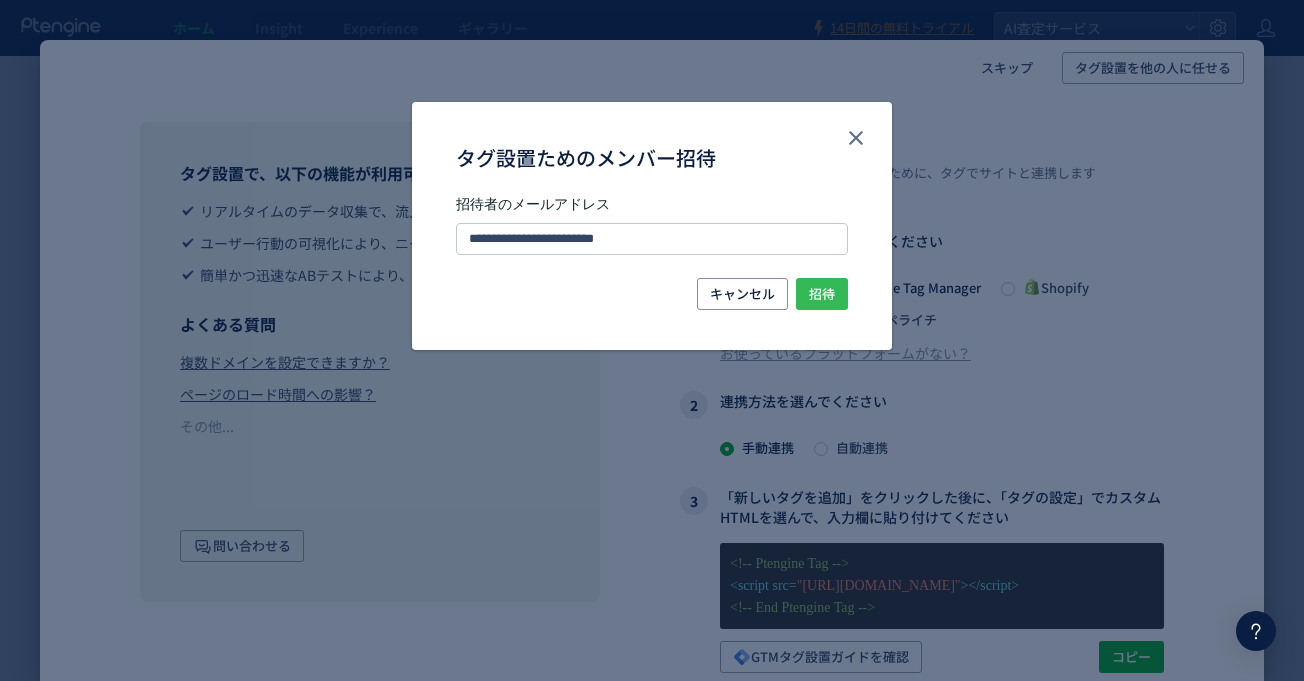 click on "招待" at bounding box center [822, 294] 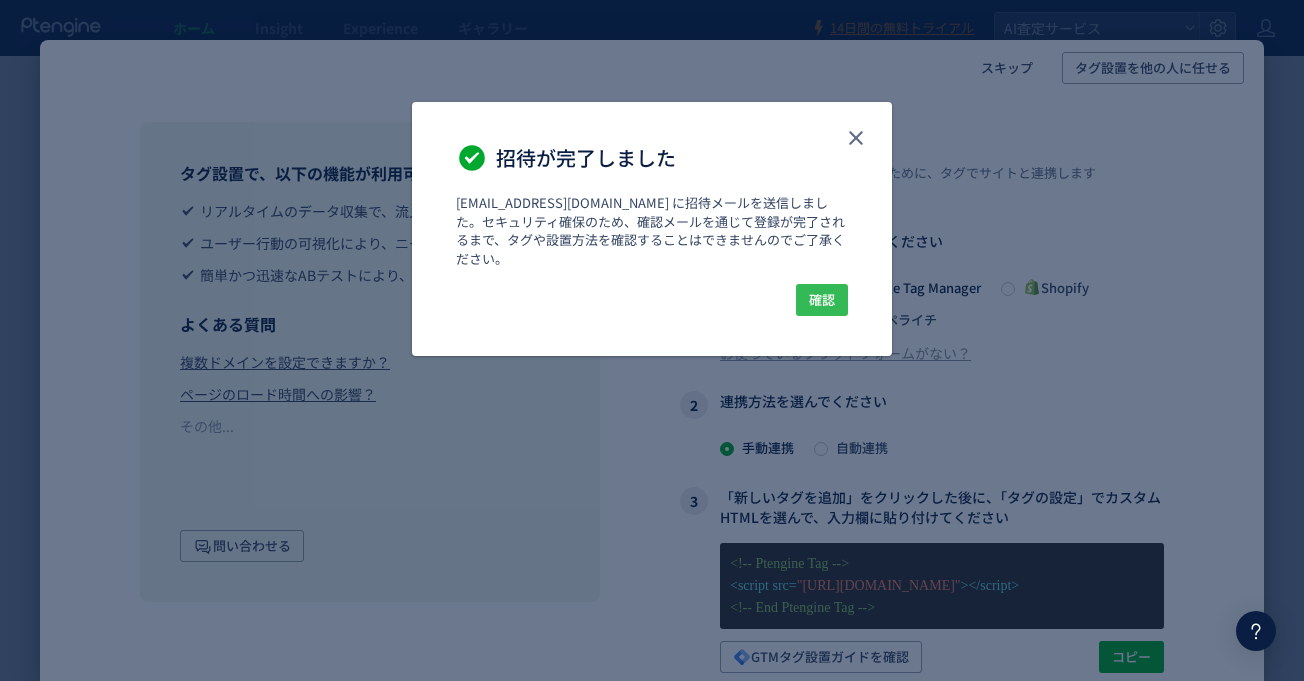 click on "確認" at bounding box center [822, 300] 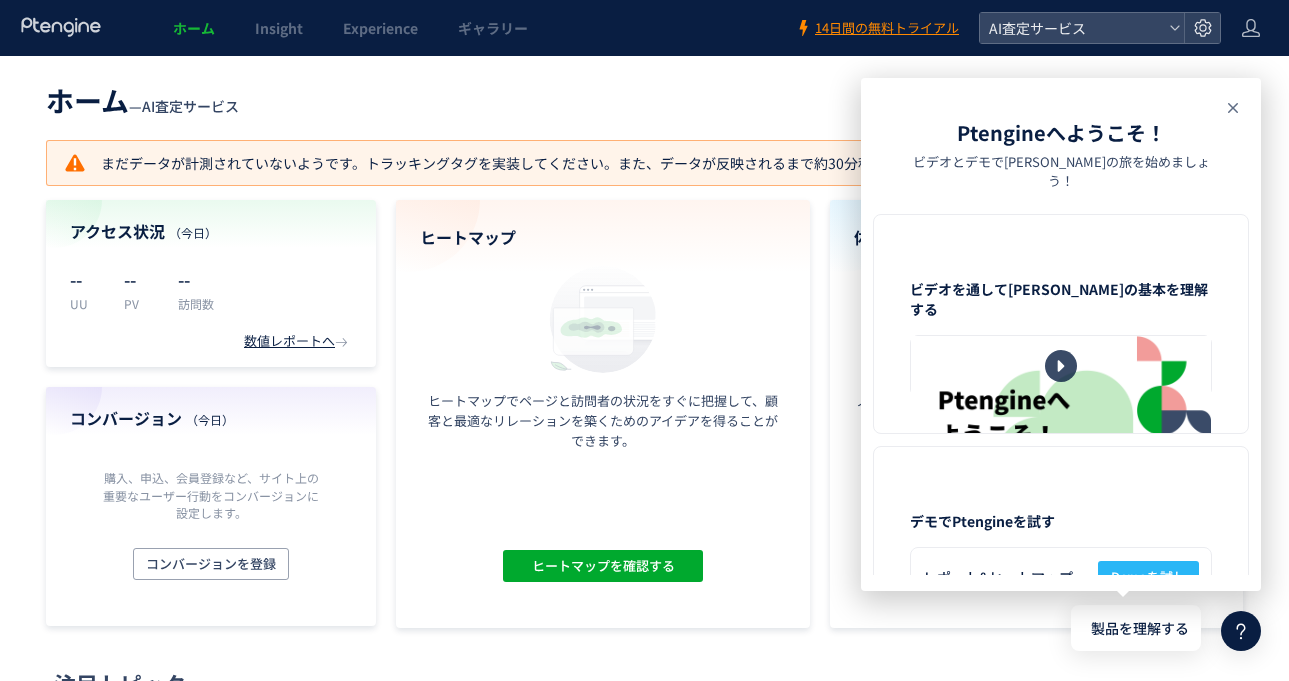 click 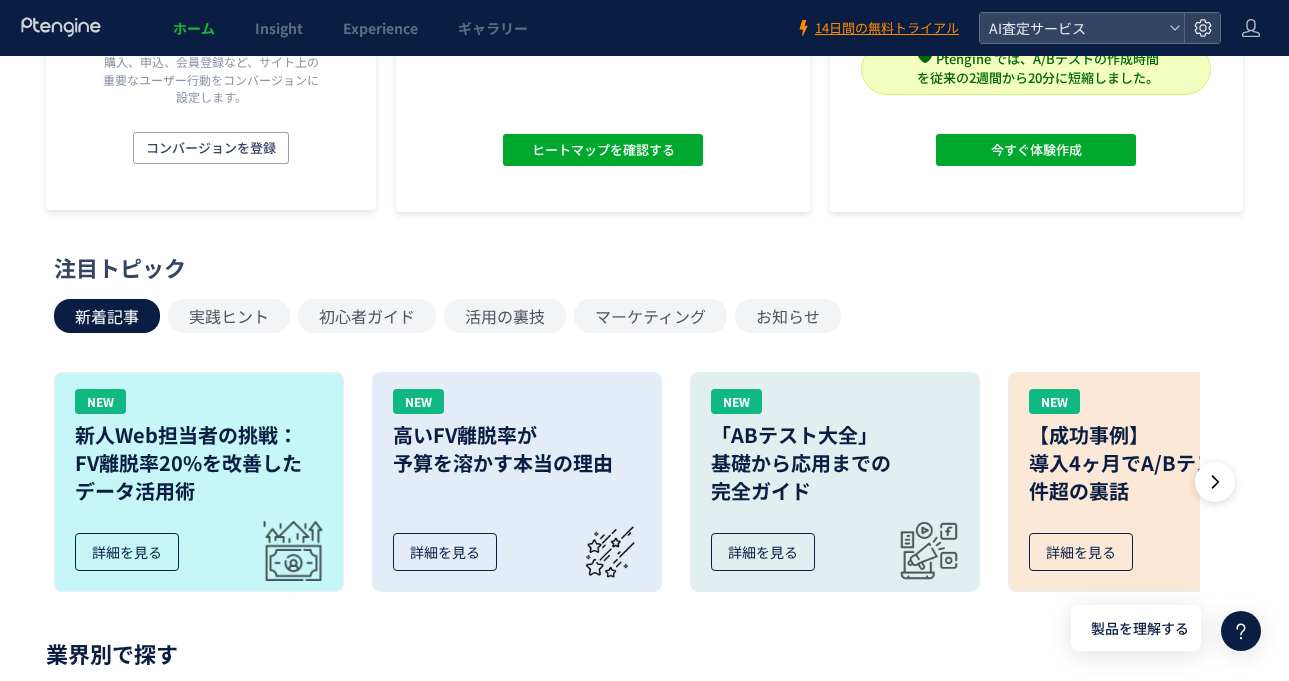 scroll, scrollTop: 577, scrollLeft: 0, axis: vertical 